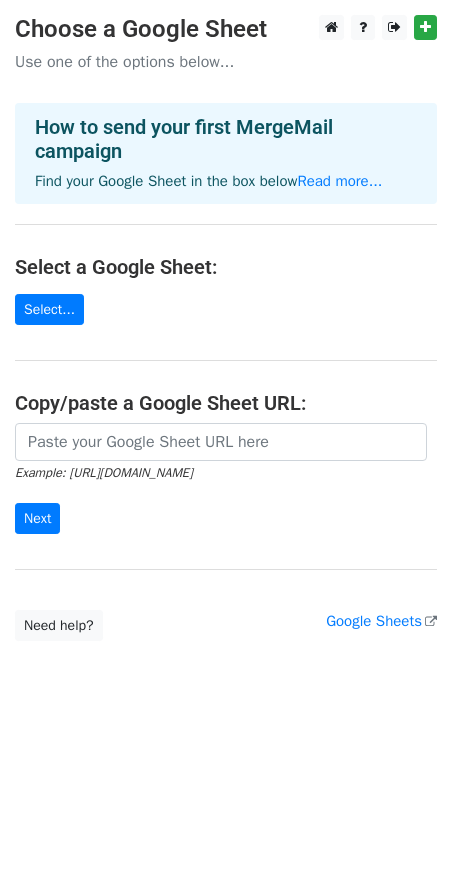 scroll, scrollTop: 0, scrollLeft: 0, axis: both 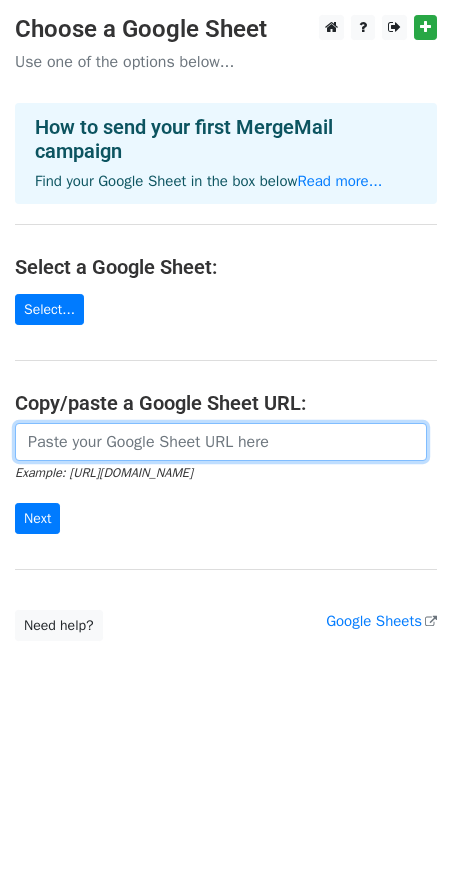 click at bounding box center [221, 442] 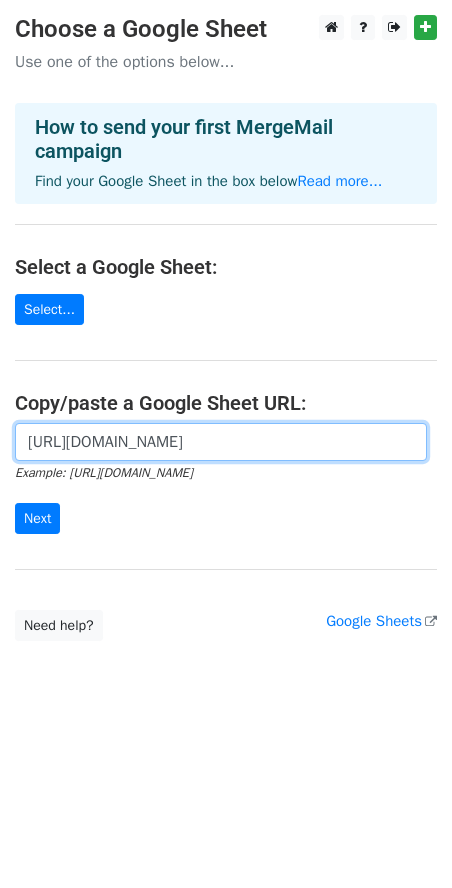 scroll, scrollTop: 0, scrollLeft: 440, axis: horizontal 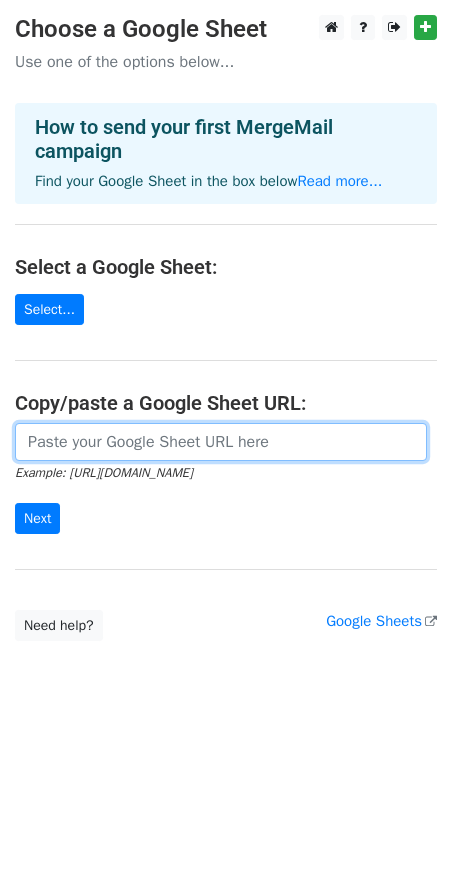 drag, startPoint x: 74, startPoint y: 438, endPoint x: 55, endPoint y: 434, distance: 19.416489 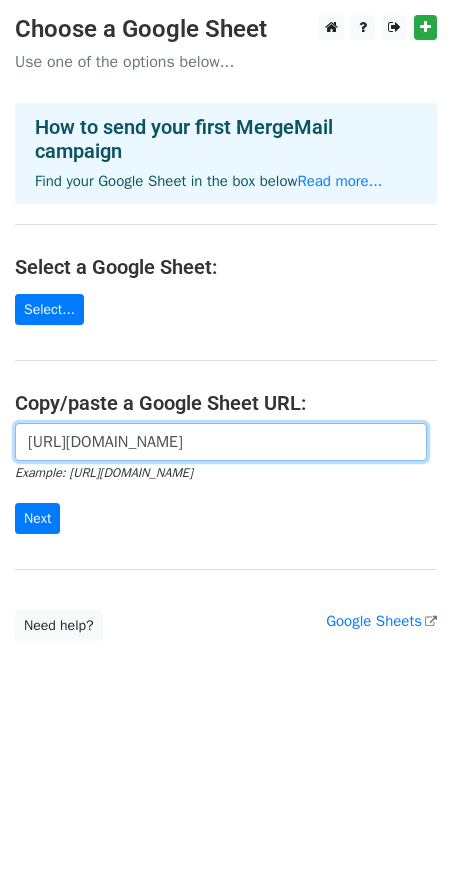 scroll, scrollTop: 0, scrollLeft: 440, axis: horizontal 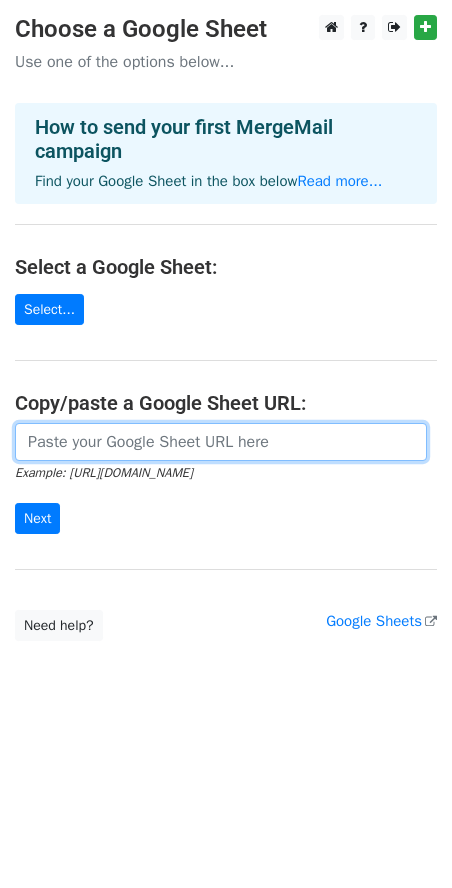 click at bounding box center (221, 442) 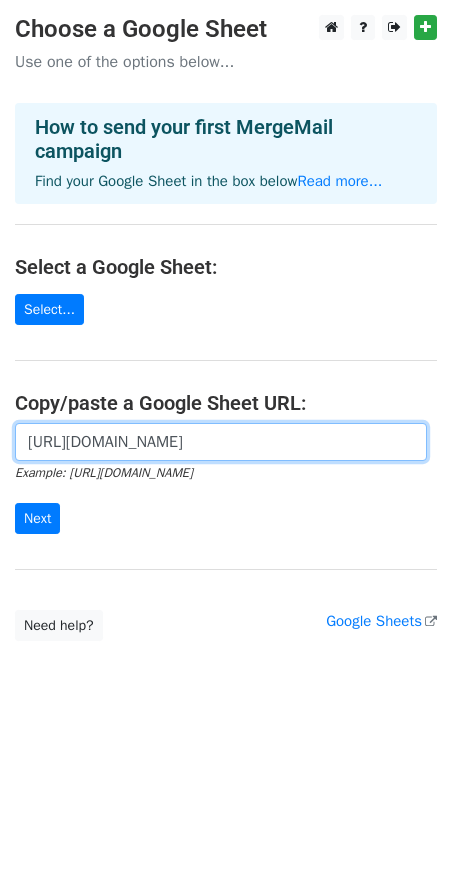 scroll, scrollTop: 0, scrollLeft: 440, axis: horizontal 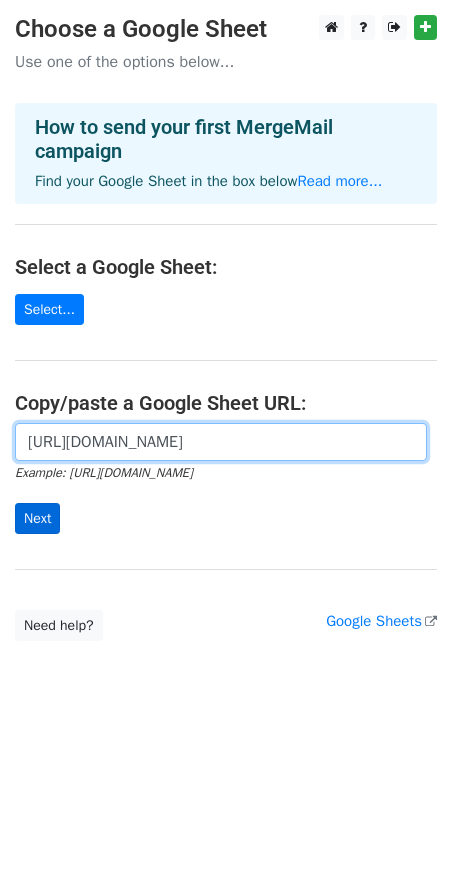 type on "https://docs.google.com/spreadsheets/d/1Dx5HwMJQODpaT8b_WqjhmRpsukRaJ3_dYDvtvOvIWI8/edit?gid=0#gid=0" 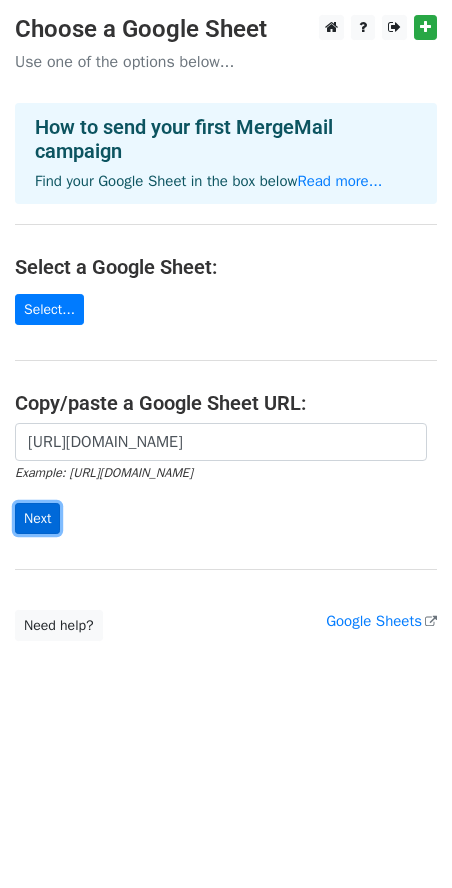 click on "Next" at bounding box center [37, 518] 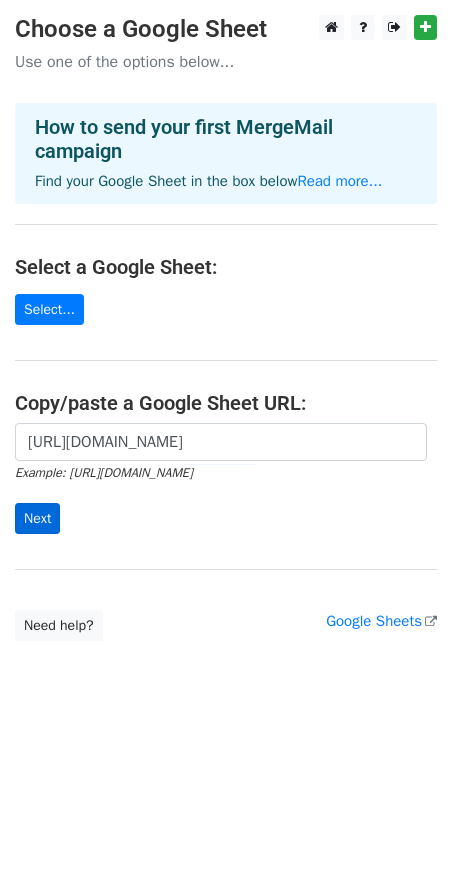 scroll, scrollTop: 0, scrollLeft: 0, axis: both 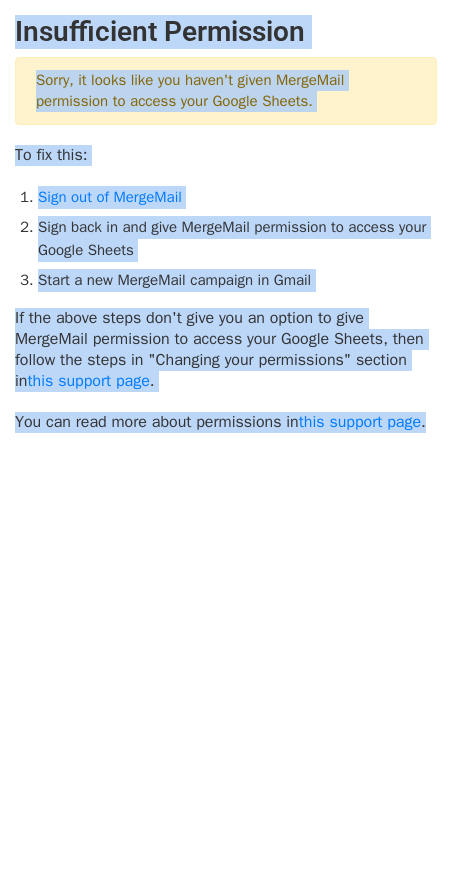 drag, startPoint x: 13, startPoint y: 21, endPoint x: 444, endPoint y: 443, distance: 603.1957 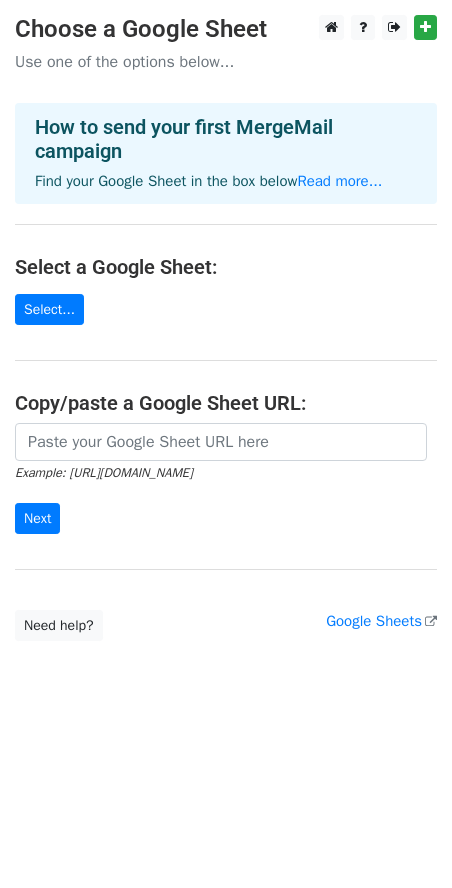 scroll, scrollTop: 0, scrollLeft: 0, axis: both 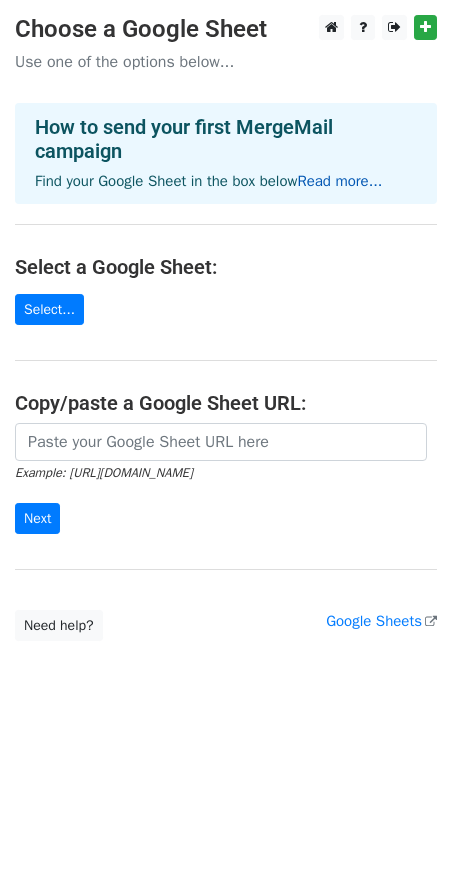 click on "Read more..." at bounding box center [339, 181] 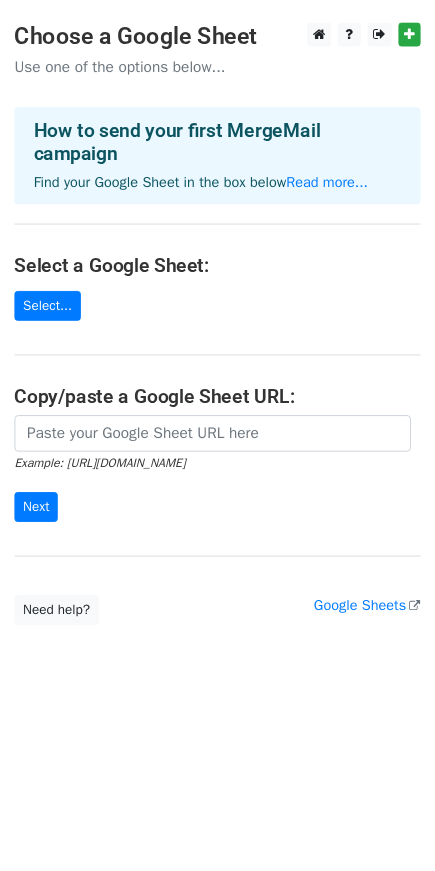 scroll, scrollTop: 0, scrollLeft: 0, axis: both 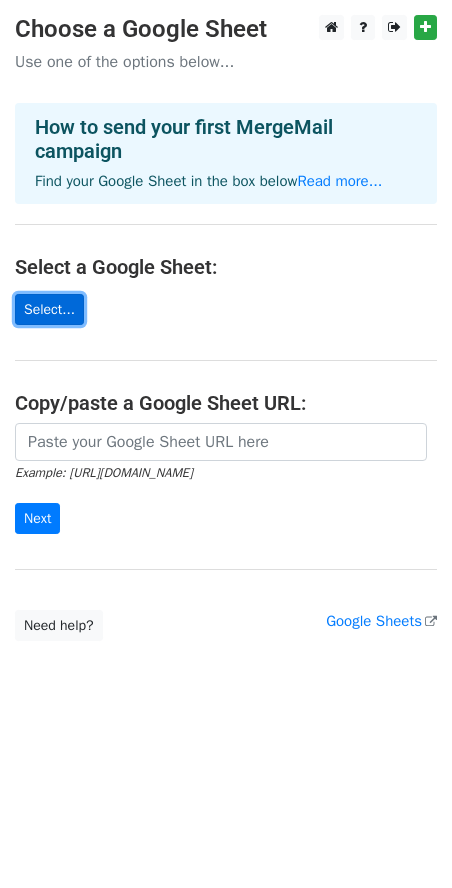 click on "Select..." at bounding box center (49, 309) 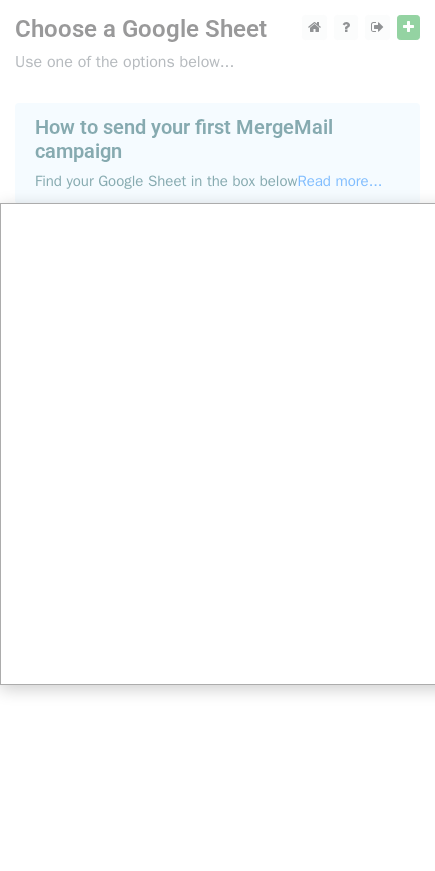 scroll, scrollTop: 17, scrollLeft: 0, axis: vertical 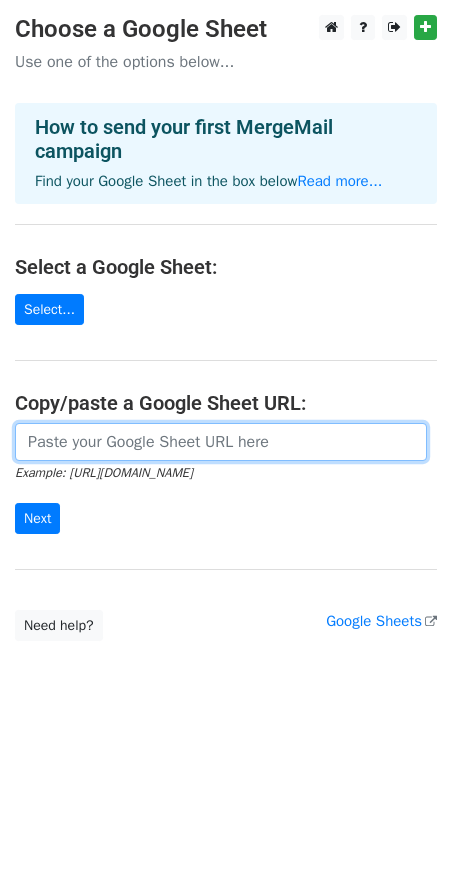 click at bounding box center [221, 442] 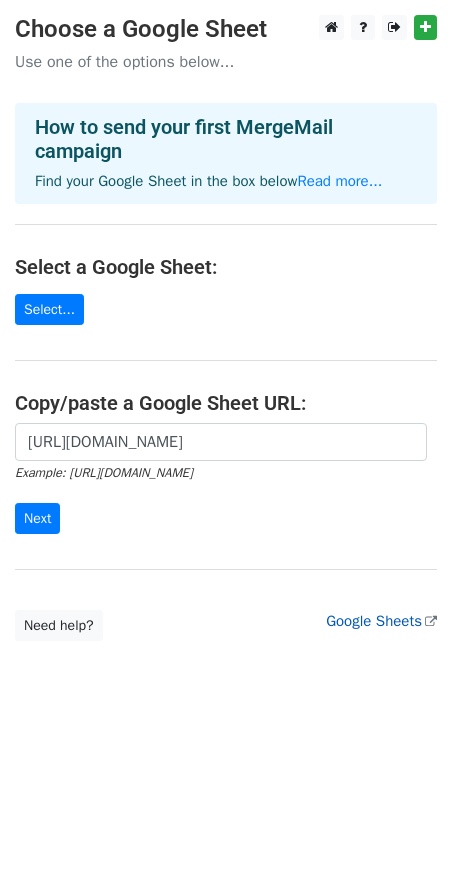 click on "Google Sheets" at bounding box center [381, 621] 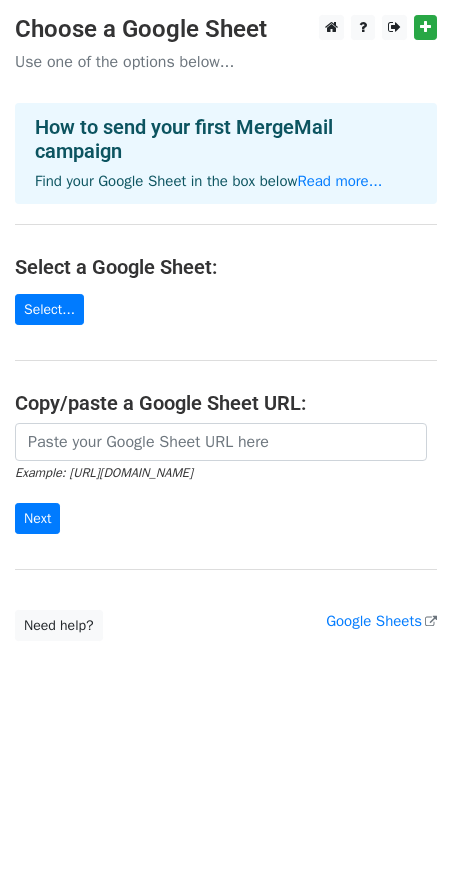scroll, scrollTop: 0, scrollLeft: 0, axis: both 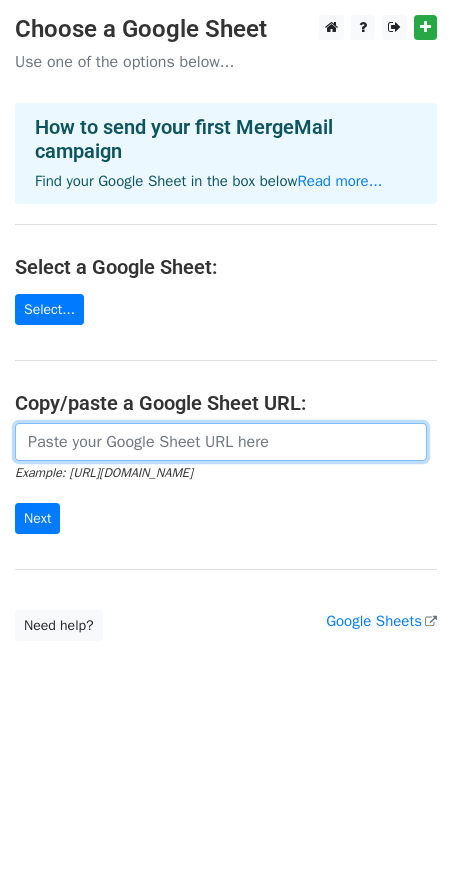 click at bounding box center [221, 442] 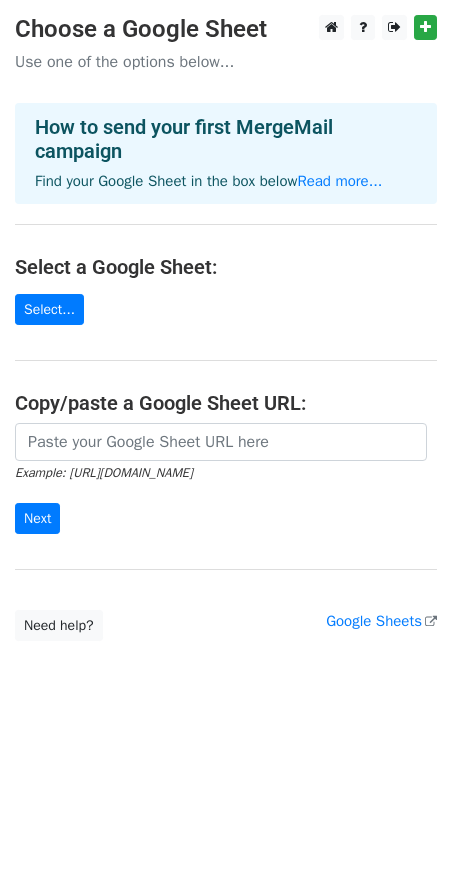 scroll, scrollTop: 0, scrollLeft: 0, axis: both 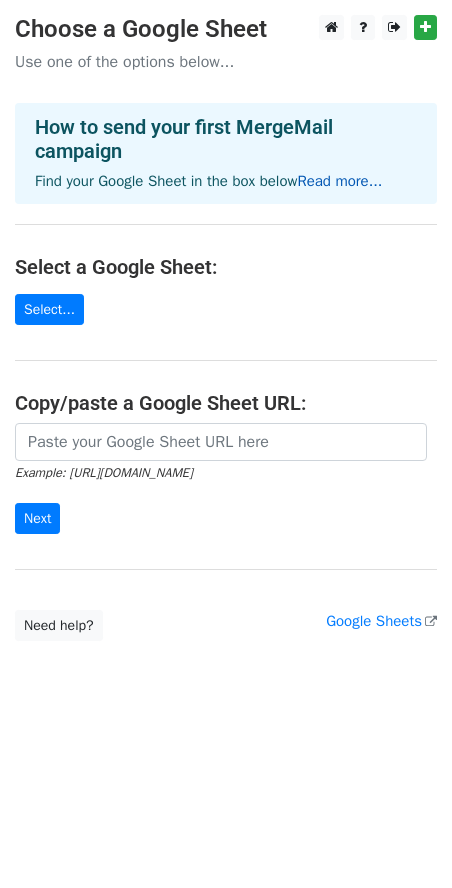 click on "Read more..." at bounding box center [339, 181] 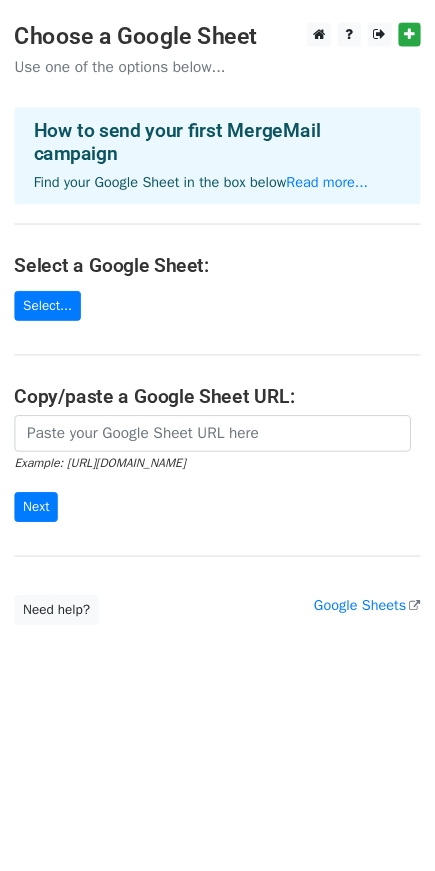 scroll, scrollTop: 0, scrollLeft: 0, axis: both 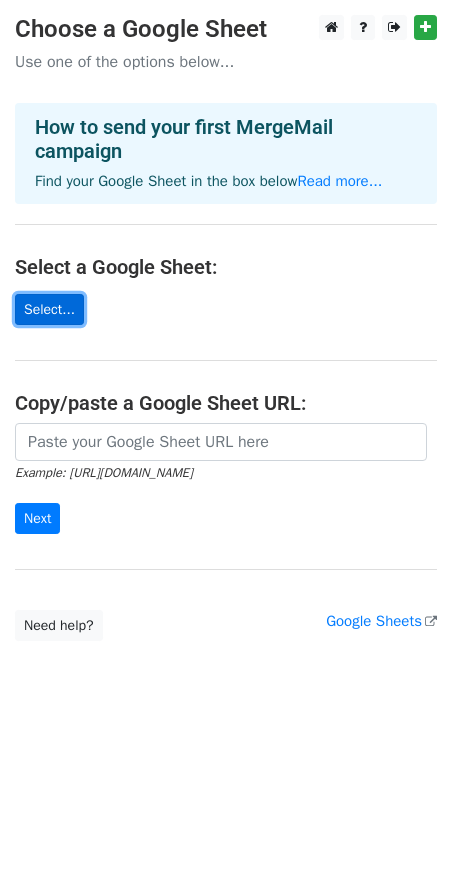 click on "Select..." at bounding box center [49, 309] 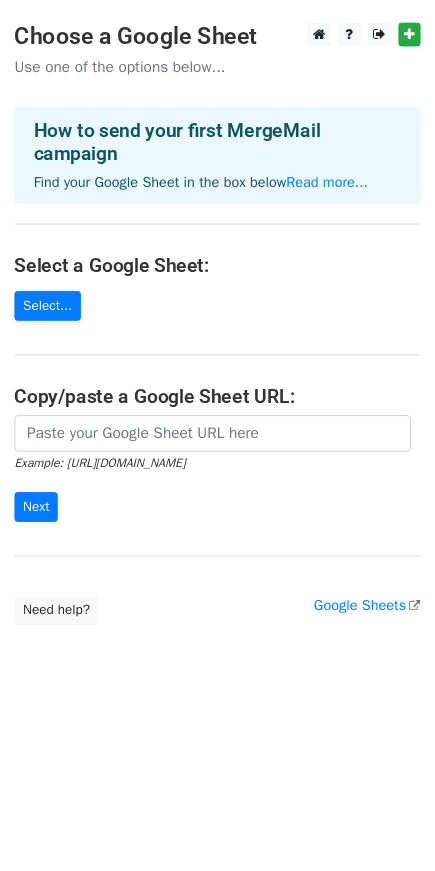 scroll, scrollTop: 0, scrollLeft: 0, axis: both 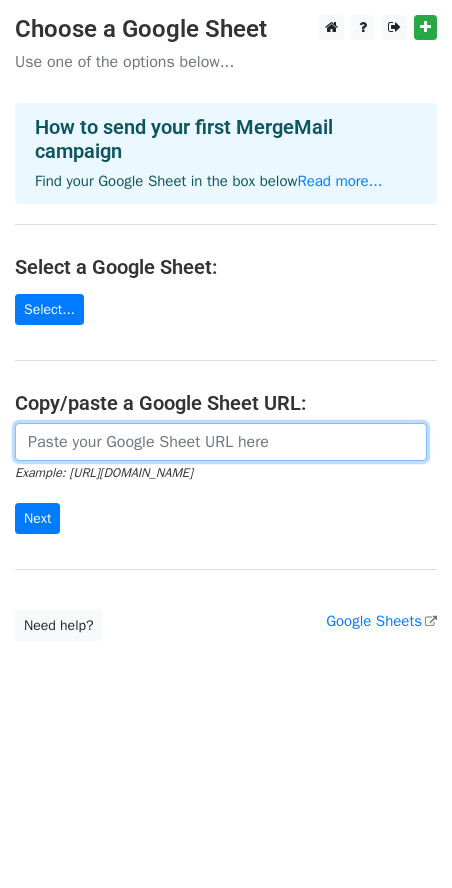 click at bounding box center [221, 442] 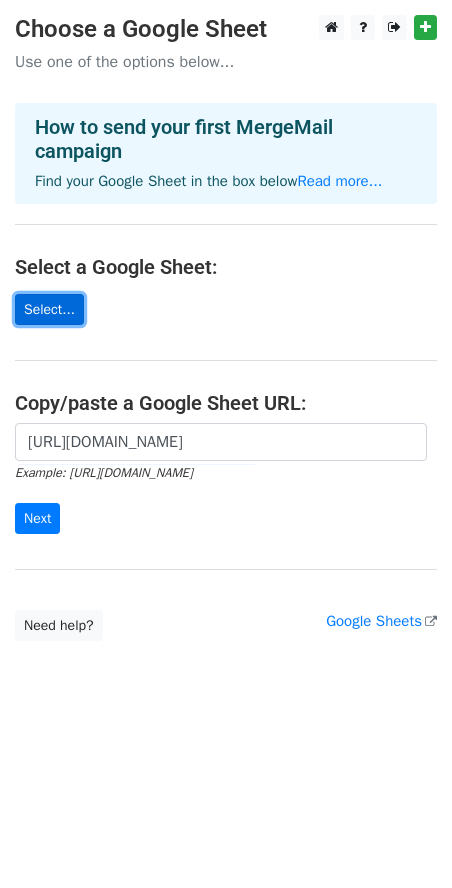 click on "Select..." at bounding box center [49, 309] 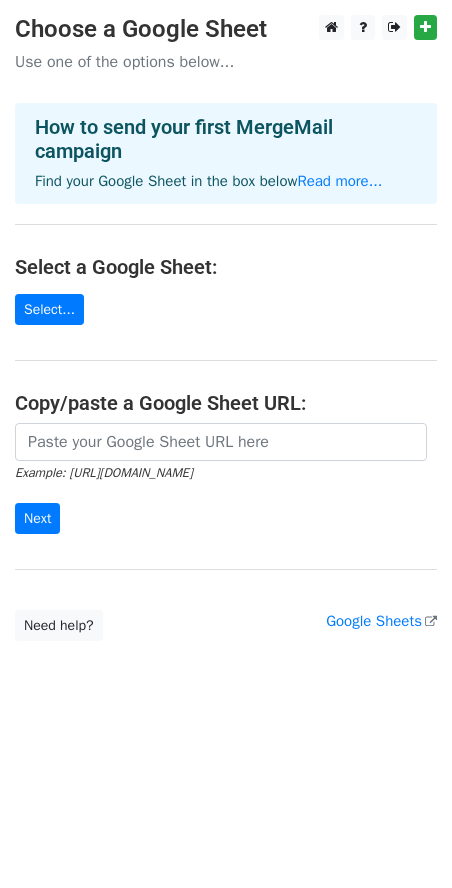 scroll, scrollTop: 0, scrollLeft: 0, axis: both 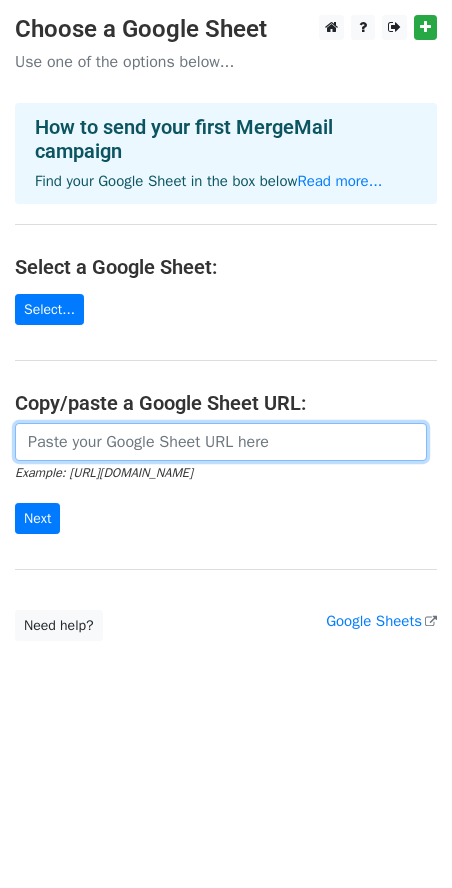 click at bounding box center [221, 442] 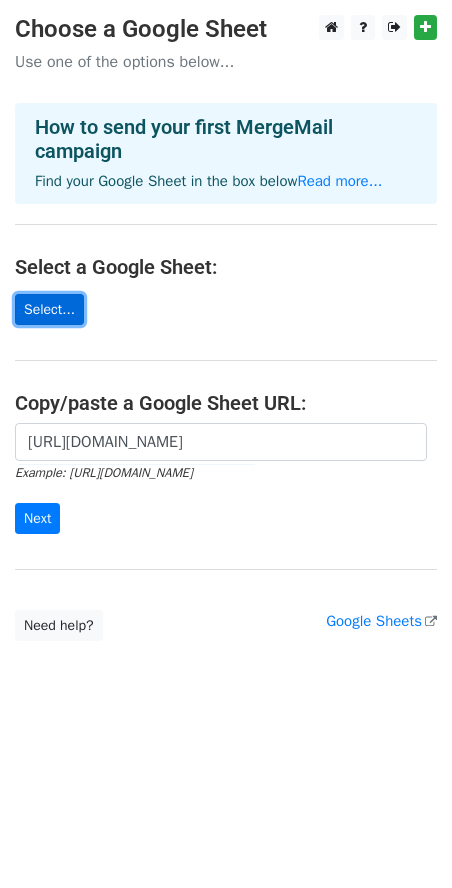 click on "Select..." at bounding box center (49, 309) 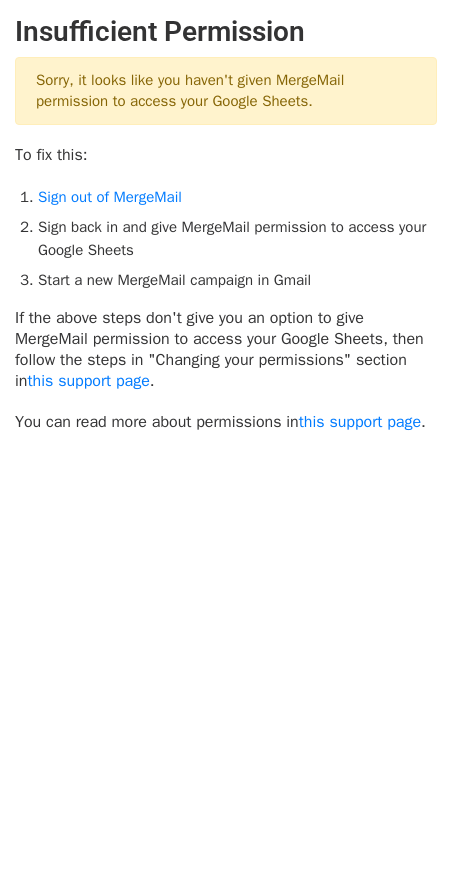 scroll, scrollTop: 0, scrollLeft: 0, axis: both 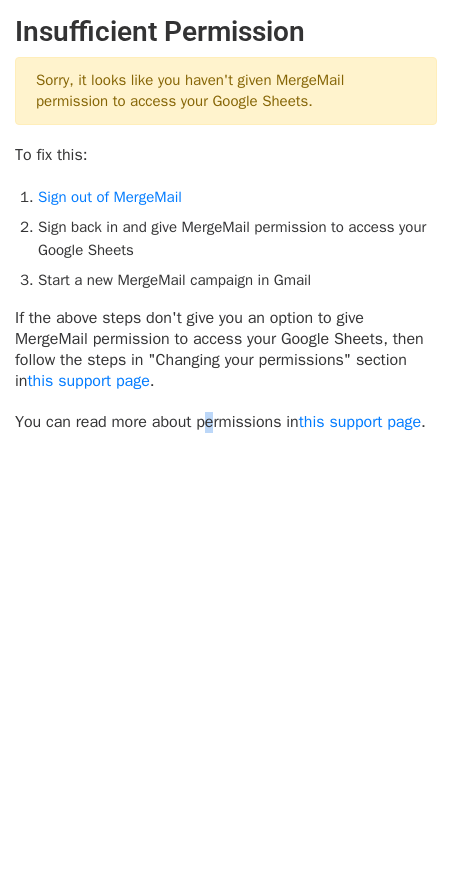 click on "Insufficient Permission
Sorry, it looks like you haven't given MergeMail permission to access your Google Sheets.
To fix this:
Sign out of MergeMail
Sign back in and give MergeMail permission to access your Google Sheets
Start a new MergeMail campaign in Gmail
If the above steps don't give you an option to give MergeMail permission to access your Google Sheets, then follow the steps in "Changing your permissions" section in  this support page .
You can read more about permissions in  this support page ." at bounding box center (226, 444) 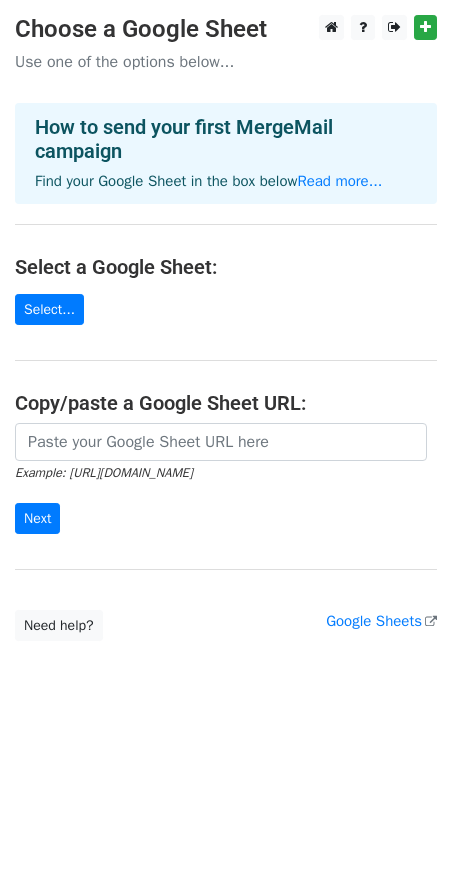scroll, scrollTop: 0, scrollLeft: 0, axis: both 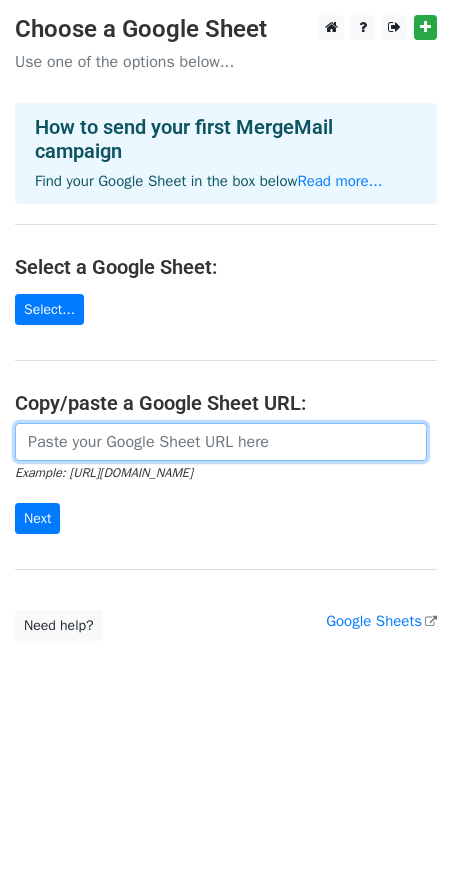 click at bounding box center [221, 442] 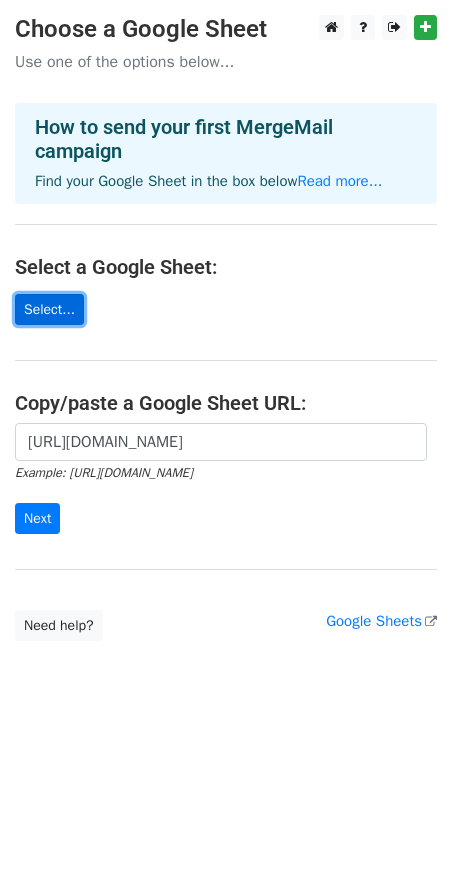 click on "Select..." at bounding box center (49, 309) 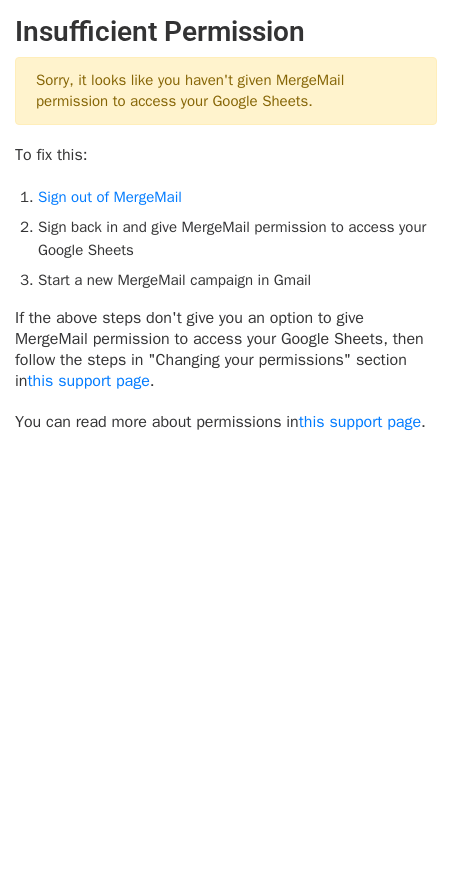 scroll, scrollTop: 0, scrollLeft: 0, axis: both 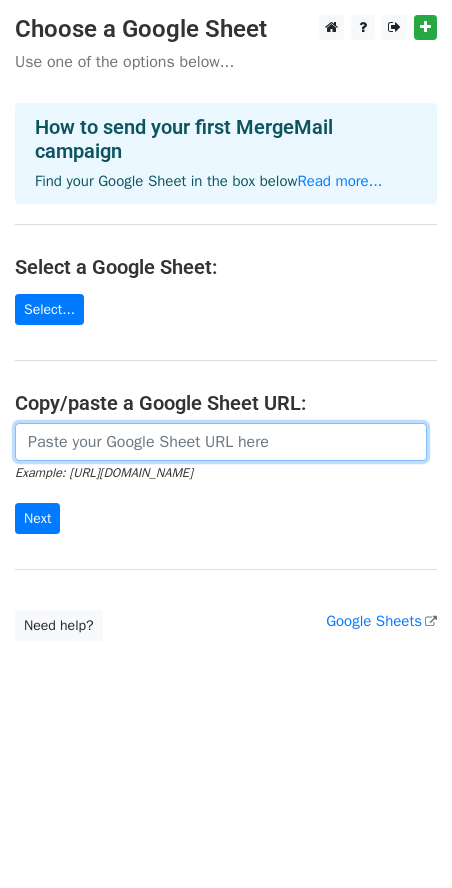 click at bounding box center [221, 442] 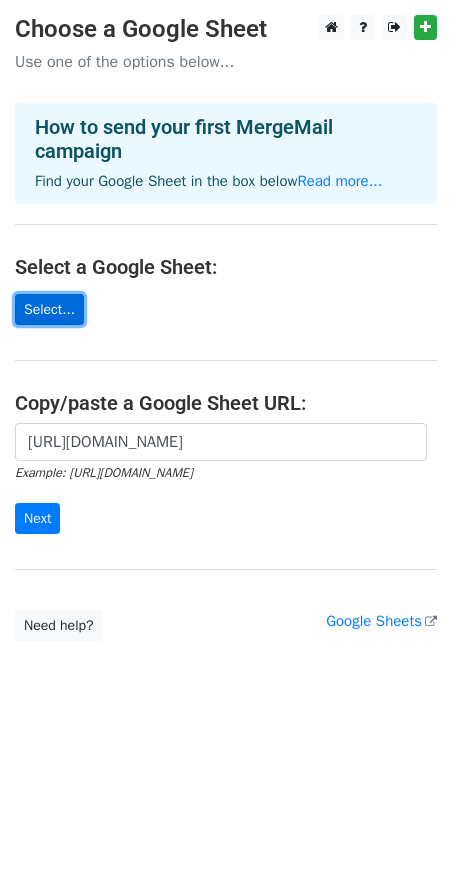 click on "Select..." at bounding box center (49, 309) 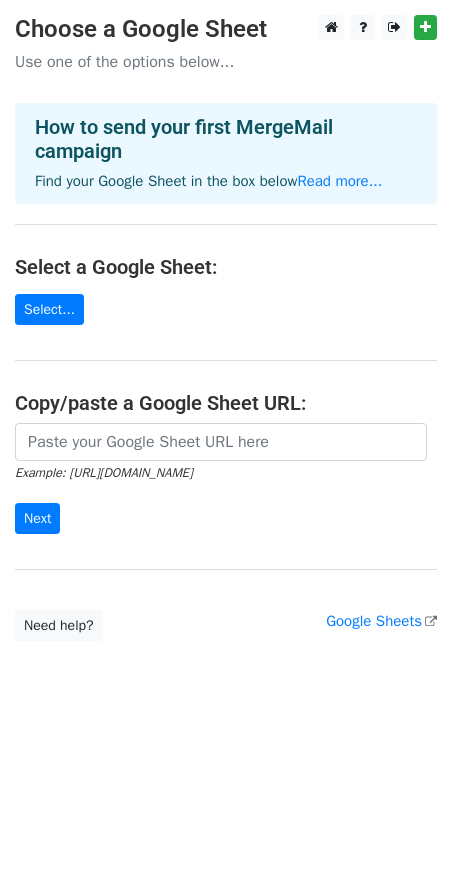 scroll, scrollTop: 0, scrollLeft: 0, axis: both 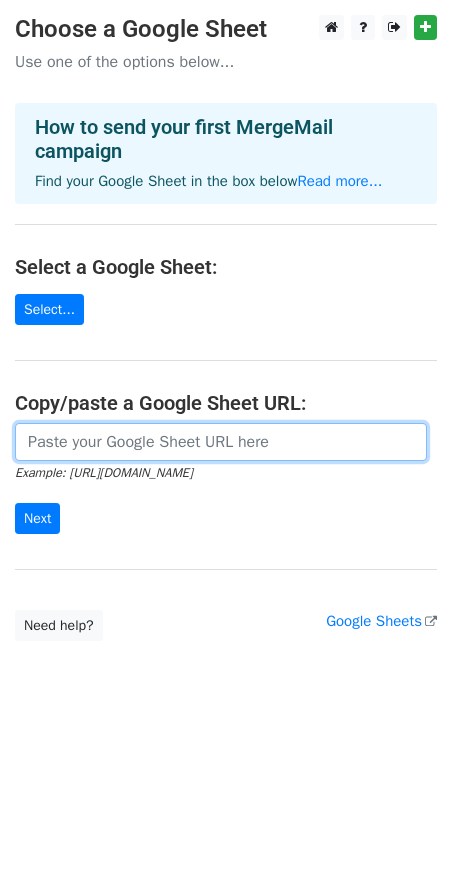 click at bounding box center [221, 442] 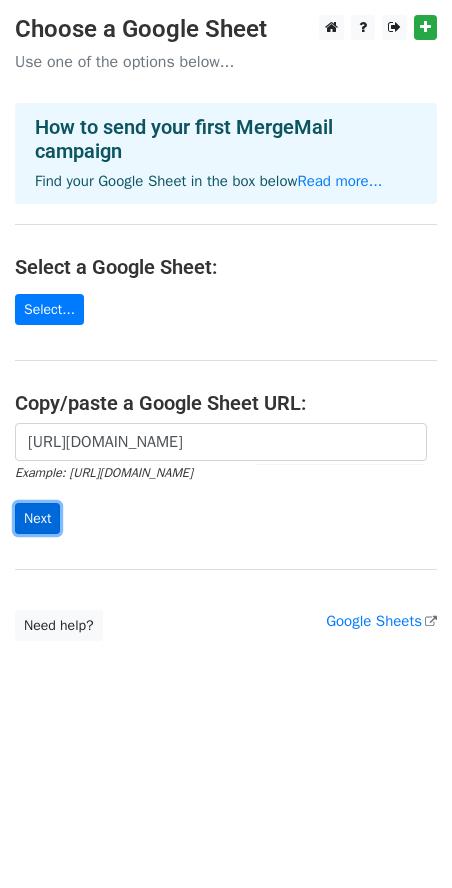 click on "Next" at bounding box center (37, 518) 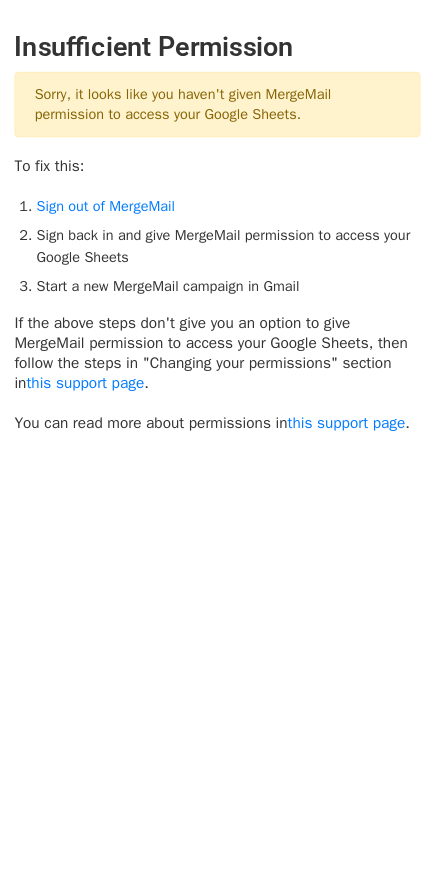 scroll, scrollTop: 0, scrollLeft: 0, axis: both 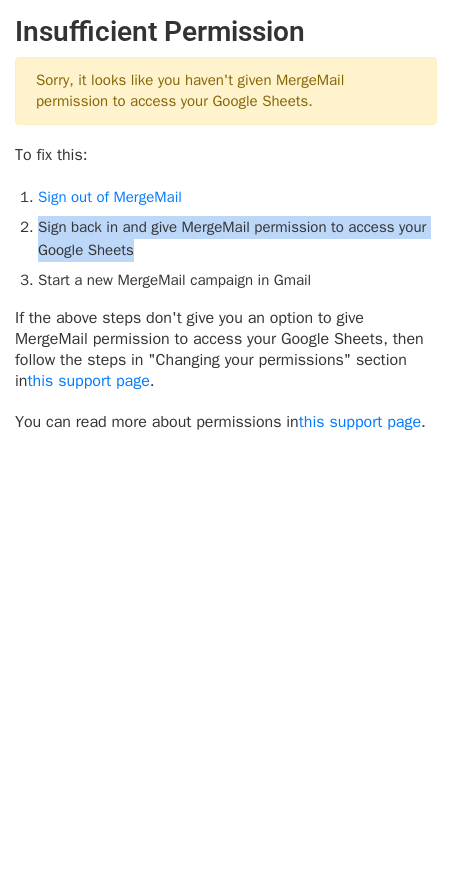 drag, startPoint x: 33, startPoint y: 221, endPoint x: 159, endPoint y: 251, distance: 129.5222 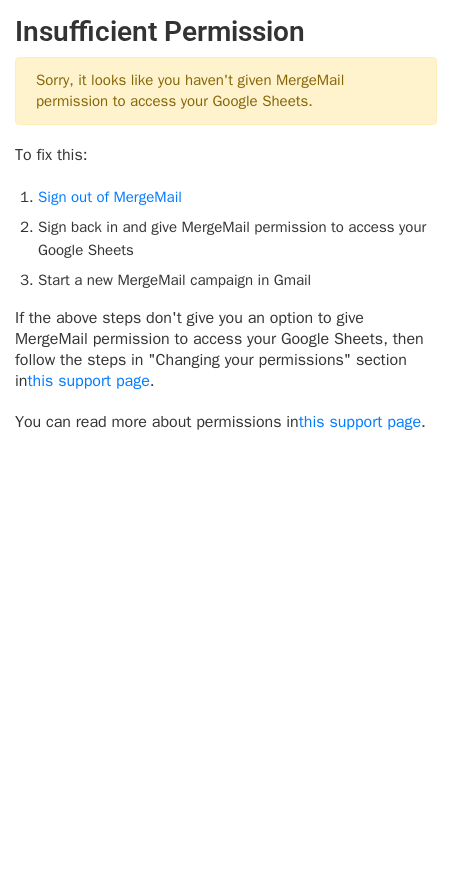 click on "Insufficient Permission
Sorry, it looks like you haven't given MergeMail permission to access your Google Sheets.
To fix this:
Sign out of MergeMail
Sign back in and give MergeMail permission to access your Google Sheets
Start a new MergeMail campaign in Gmail
If the above steps don't give you an option to give MergeMail permission to access your Google Sheets, then follow the steps in "Changing your permissions" section in  this support page .
You can read more about permissions in  this support page ." at bounding box center (226, 444) 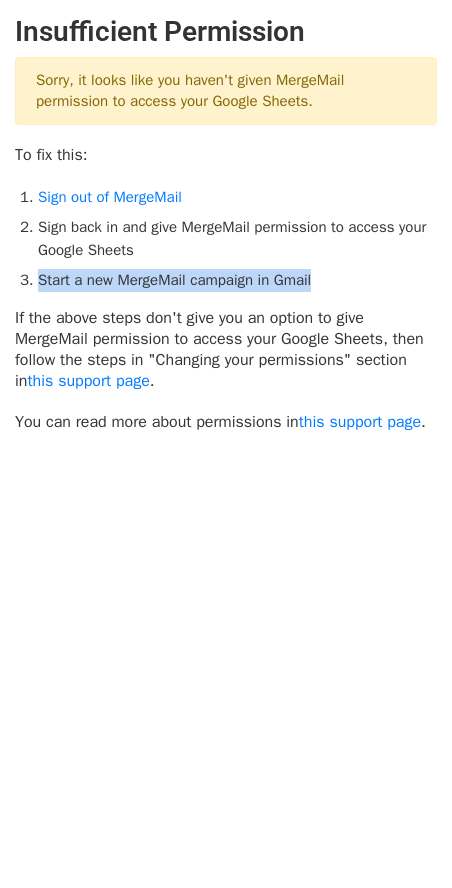 drag, startPoint x: 28, startPoint y: 271, endPoint x: 451, endPoint y: 280, distance: 423.09573 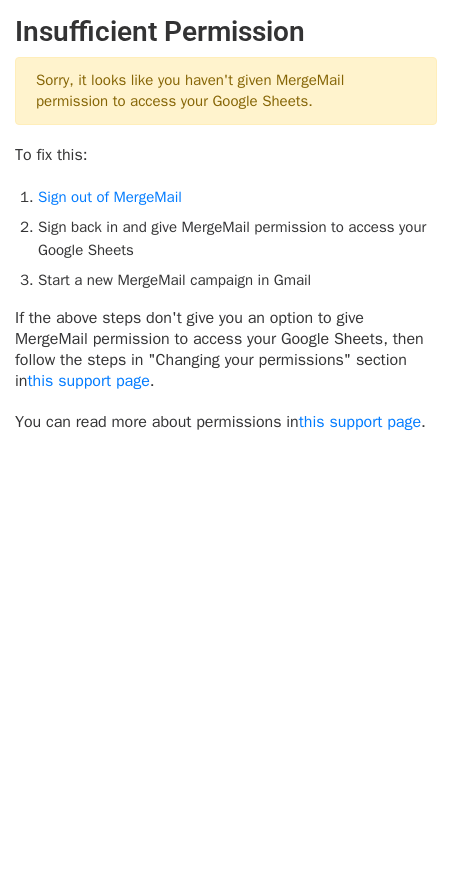 click on "Insufficient Permission
Sorry, it looks like you haven't given MergeMail permission to access your Google Sheets.
To fix this:
Sign out of MergeMail
Sign back in and give MergeMail permission to access your Google Sheets
Start a new MergeMail campaign in Gmail
If the above steps don't give you an option to give MergeMail permission to access your Google Sheets, then follow the steps in "Changing your permissions" section in  this support page .
You can read more about permissions in  this support page ." at bounding box center [226, 444] 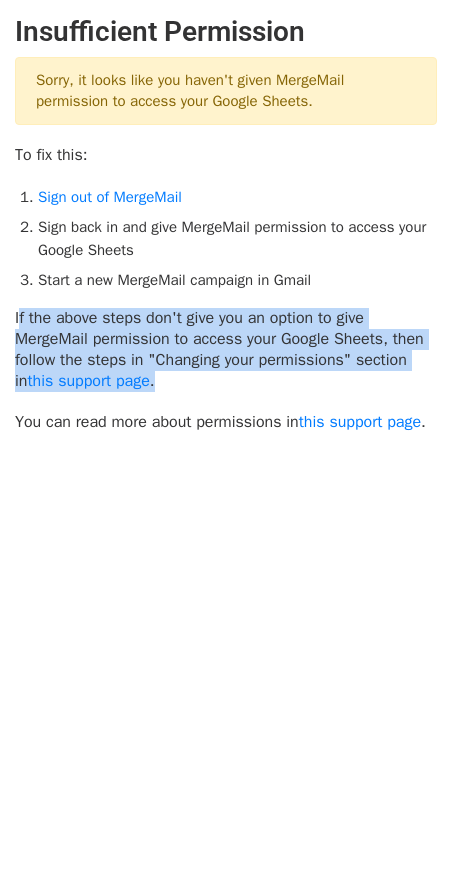 drag, startPoint x: 12, startPoint y: 318, endPoint x: 179, endPoint y: 380, distance: 178.13759 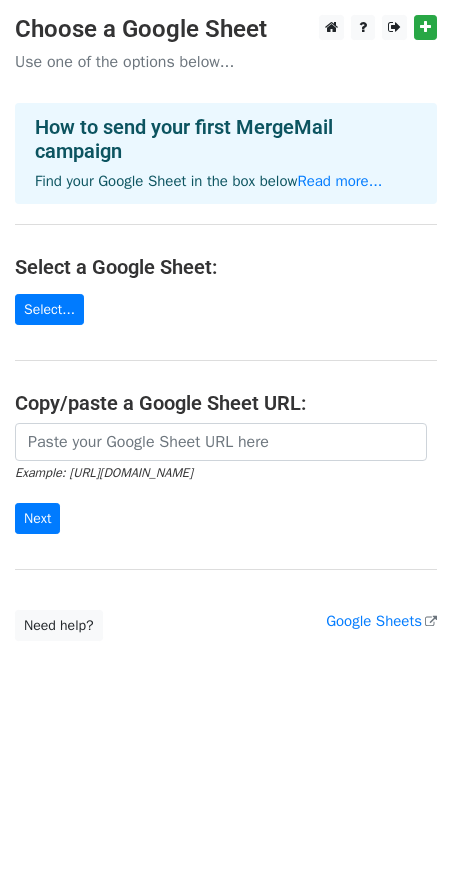 scroll, scrollTop: 0, scrollLeft: 0, axis: both 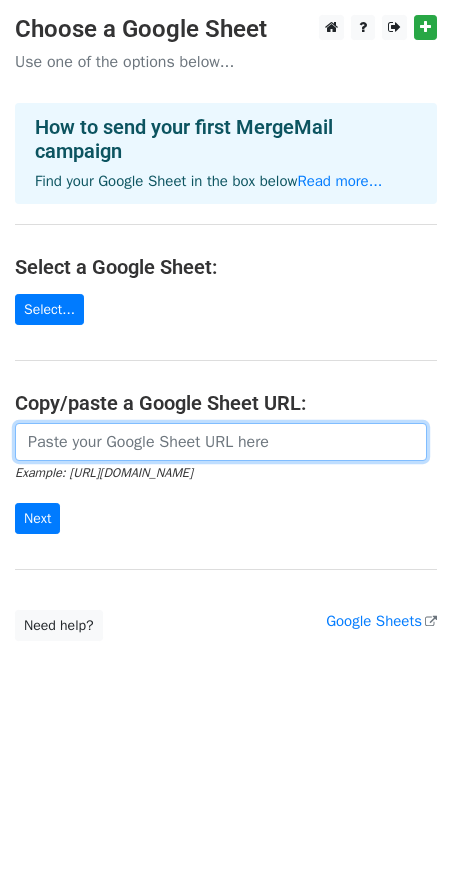 click at bounding box center [221, 442] 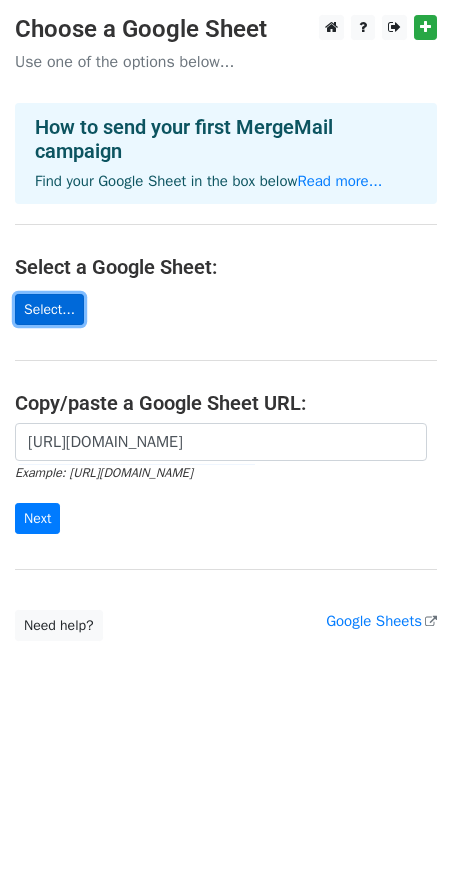 click on "Select..." at bounding box center [49, 309] 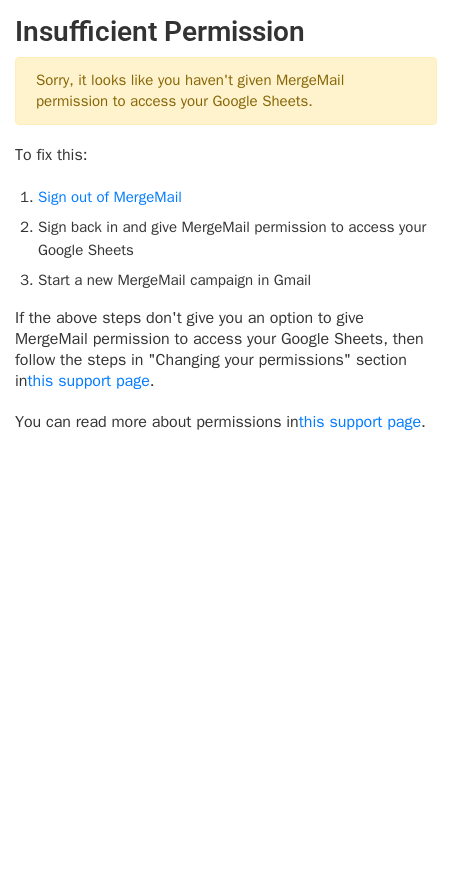 scroll, scrollTop: 0, scrollLeft: 0, axis: both 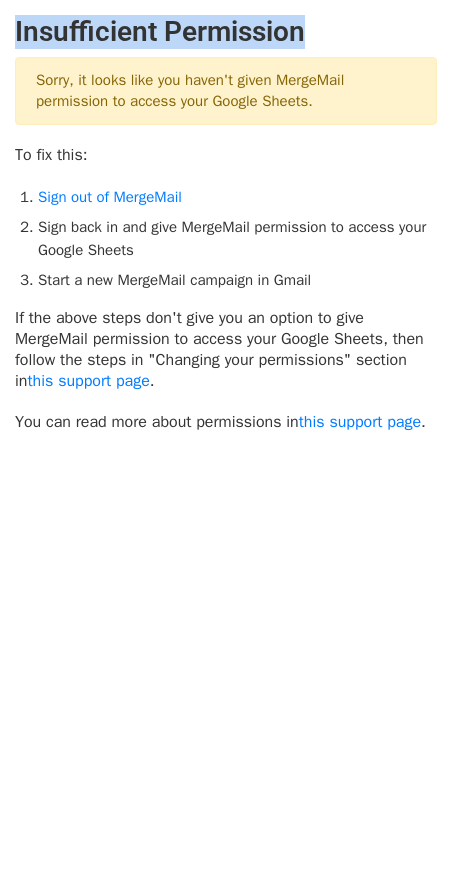 drag, startPoint x: 28, startPoint y: 34, endPoint x: 335, endPoint y: 41, distance: 307.0798 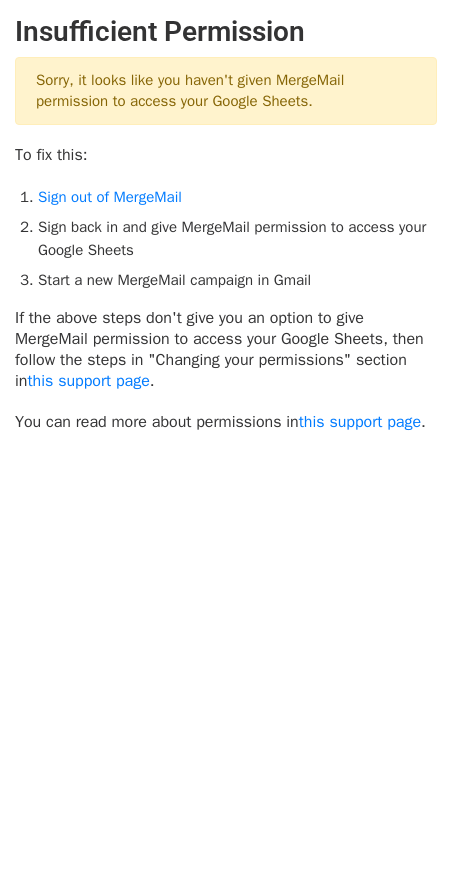 click on "Insufficient Permission
Sorry, it looks like you haven't given MergeMail permission to access your Google Sheets.
To fix this:
Sign out of MergeMail
Sign back in and give MergeMail permission to access your Google Sheets
Start a new MergeMail campaign in Gmail
If the above steps don't give you an option to give MergeMail permission to access your Google Sheets, then follow the steps in "Changing your permissions" section in  this support page .
You can read more about permissions in  this support page ." at bounding box center (226, 224) 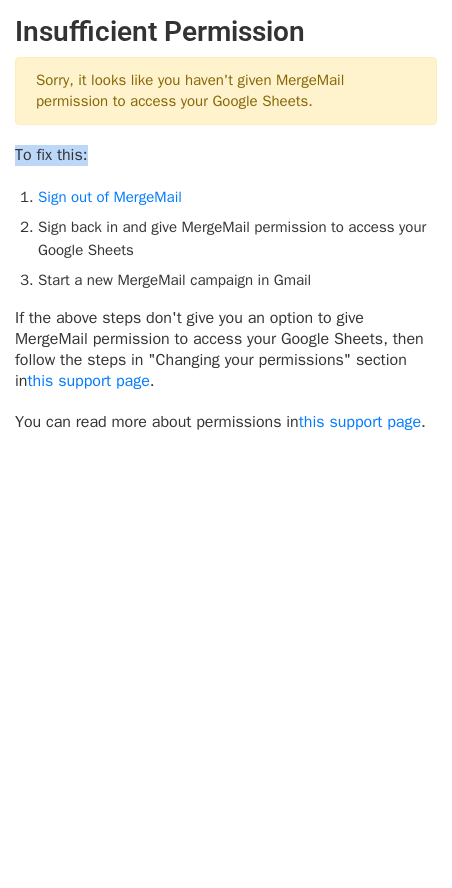 drag, startPoint x: 118, startPoint y: 158, endPoint x: -25, endPoint y: 164, distance: 143.12582 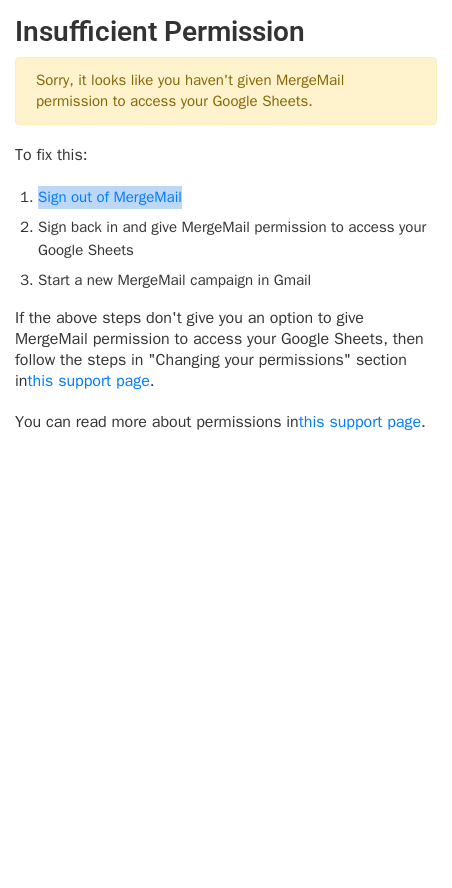 drag, startPoint x: 209, startPoint y: 187, endPoint x: 35, endPoint y: 193, distance: 174.10342 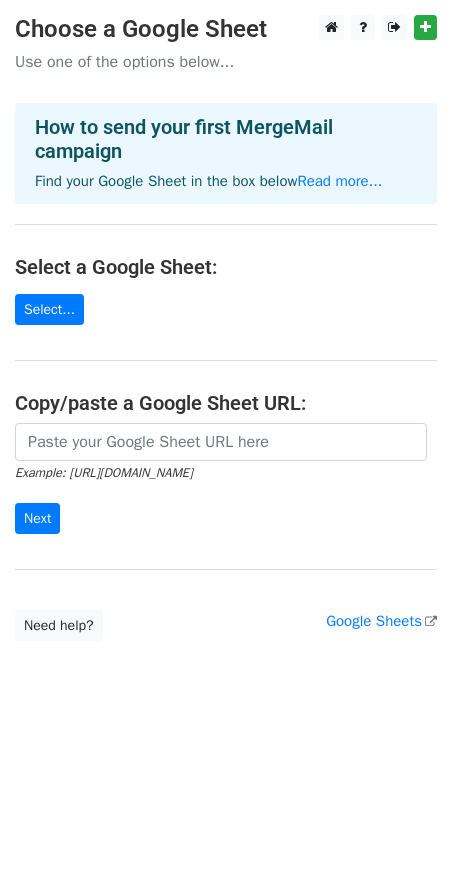 scroll, scrollTop: 0, scrollLeft: 0, axis: both 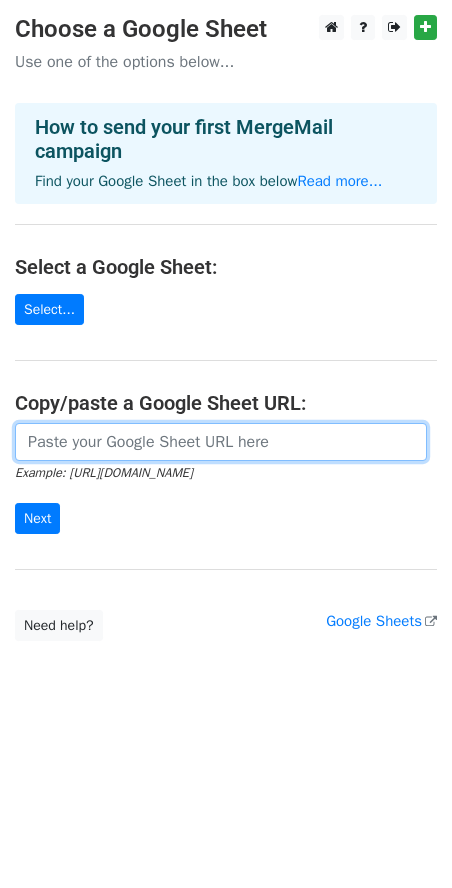 click at bounding box center (221, 442) 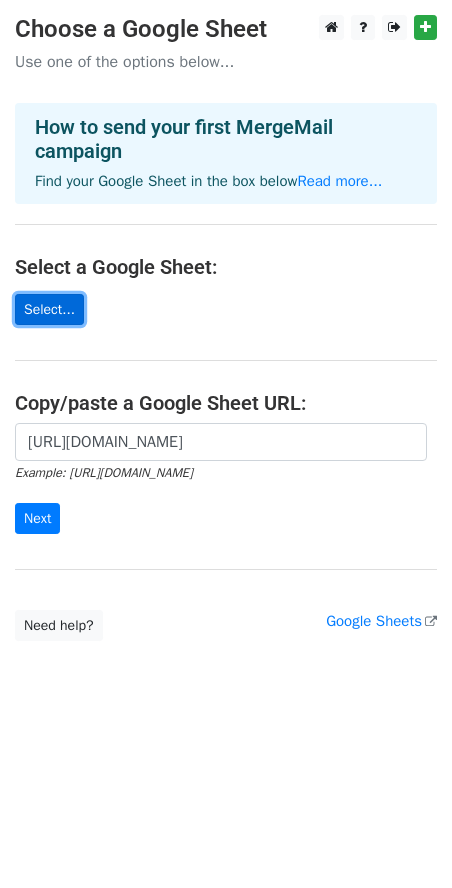 click on "Select..." at bounding box center [49, 309] 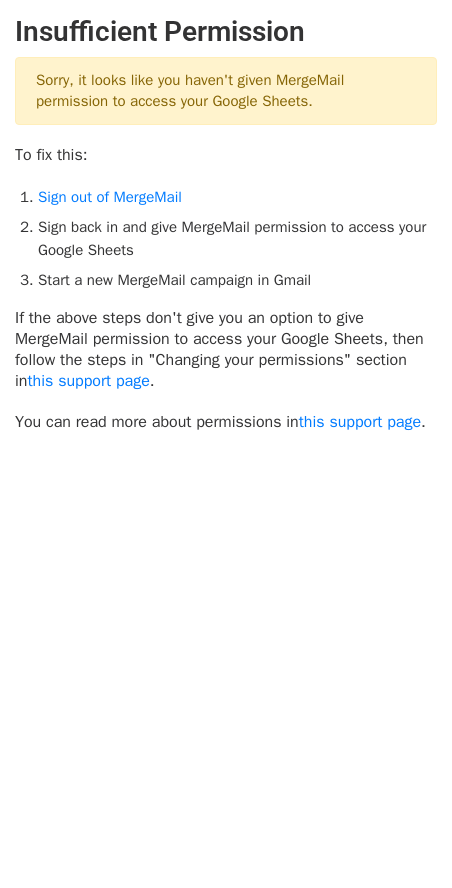 scroll, scrollTop: 0, scrollLeft: 0, axis: both 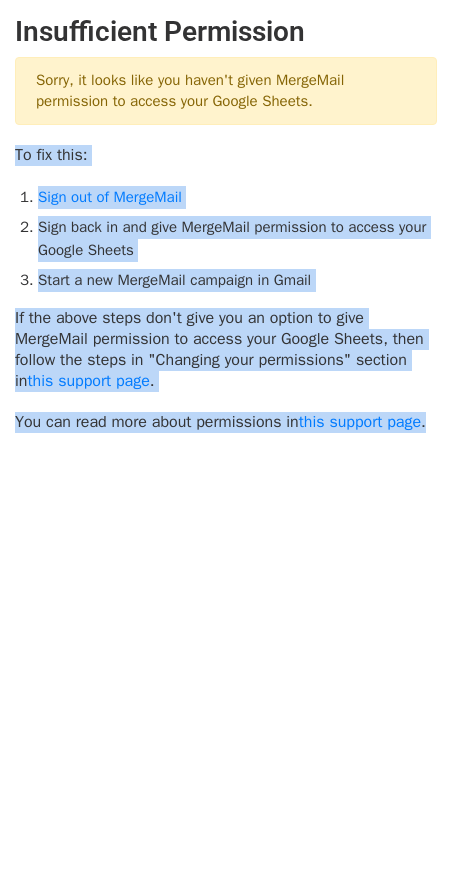 drag, startPoint x: 9, startPoint y: 151, endPoint x: 451, endPoint y: 474, distance: 547.44226 